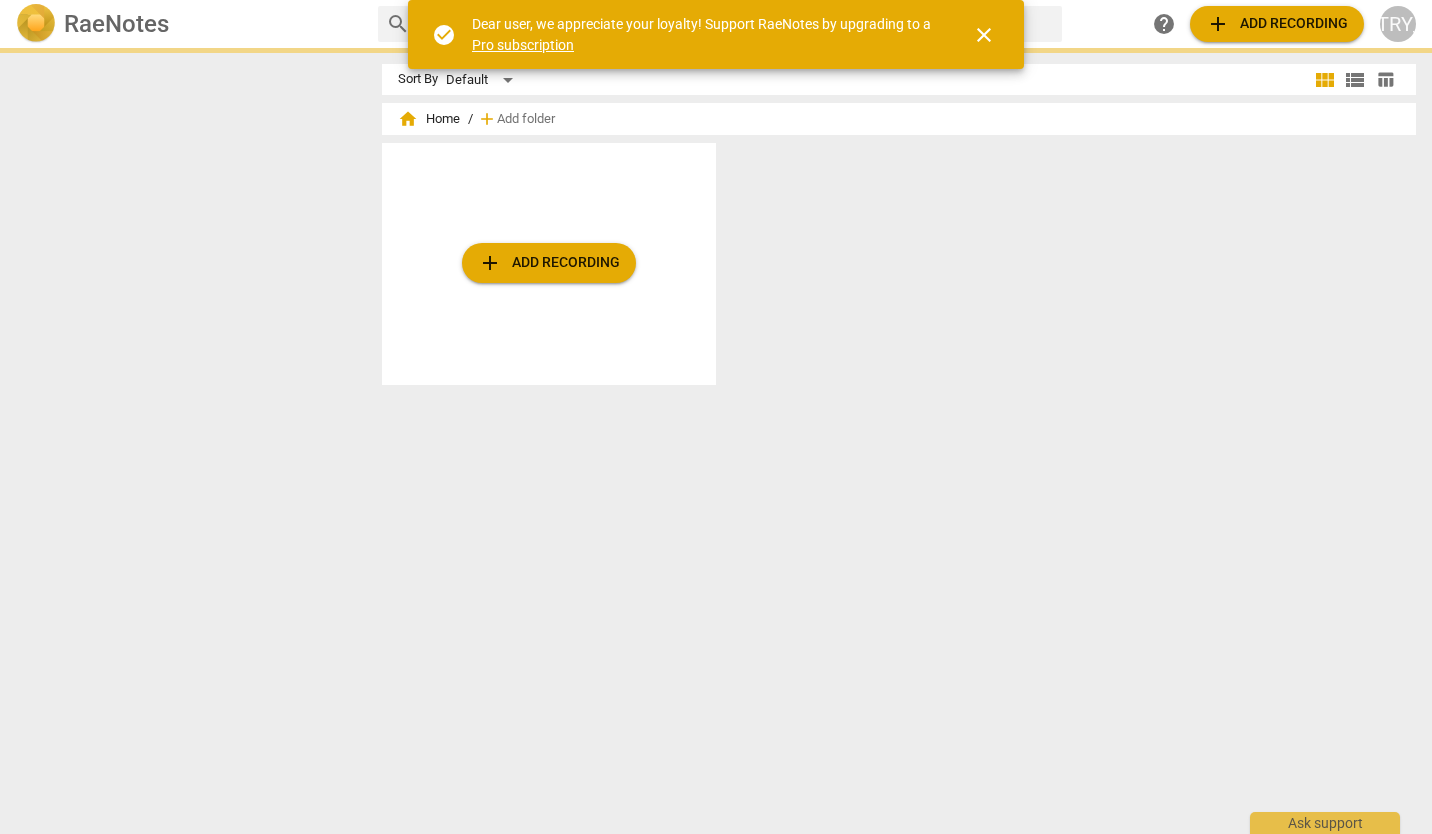 scroll, scrollTop: 0, scrollLeft: 0, axis: both 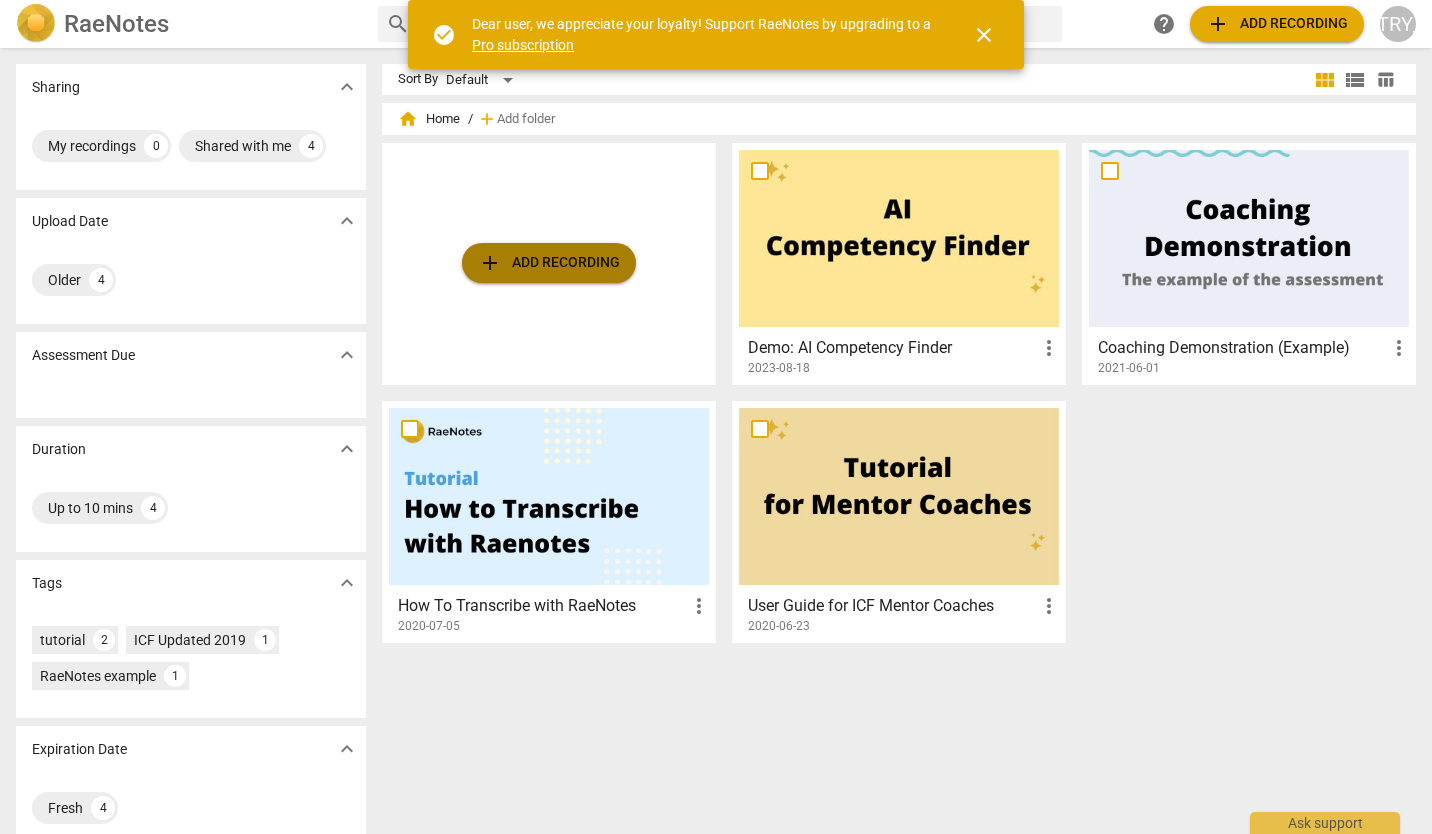 click on "add   Add recording" at bounding box center [549, 263] 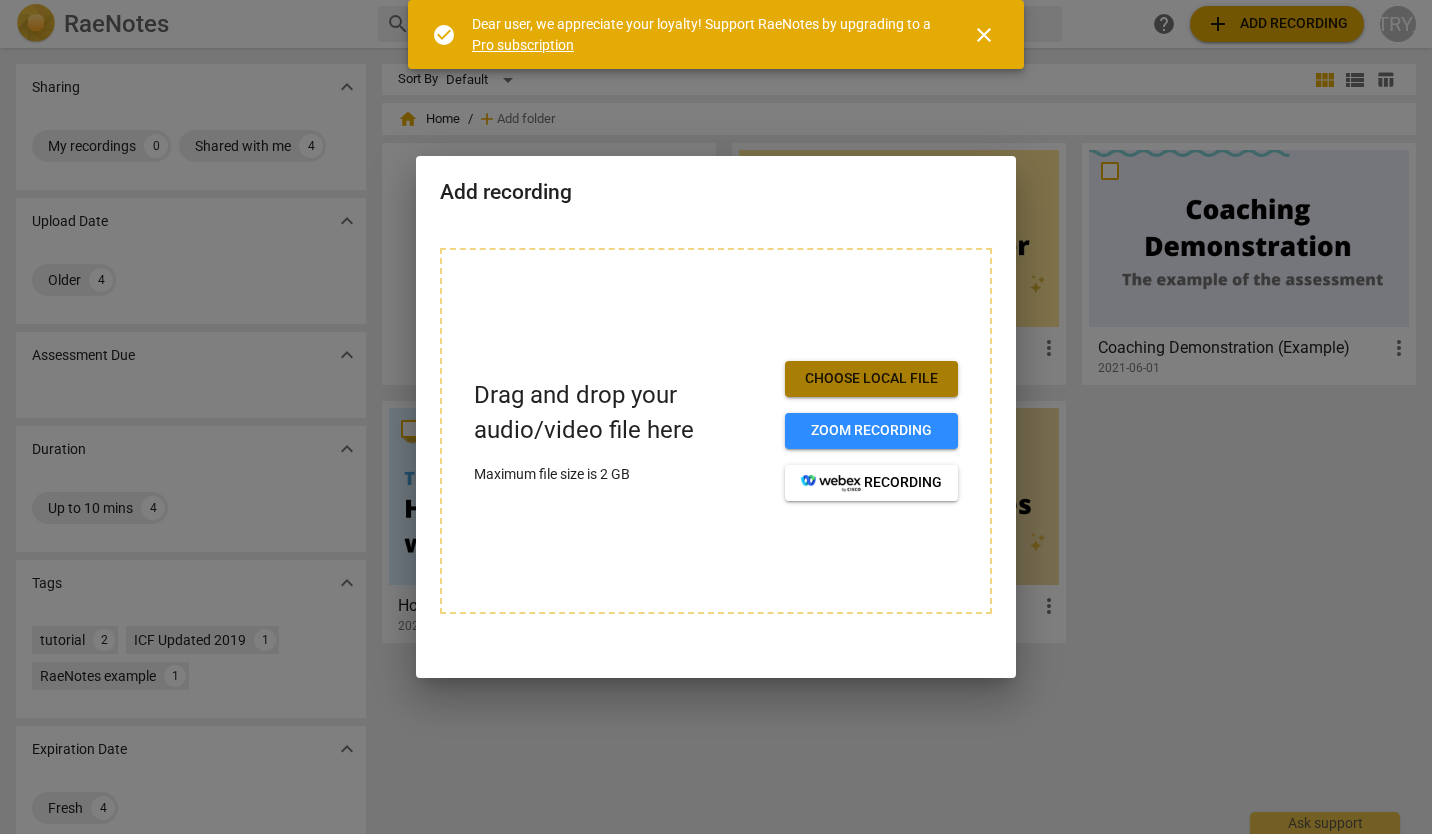click on "Choose local file" at bounding box center [871, 379] 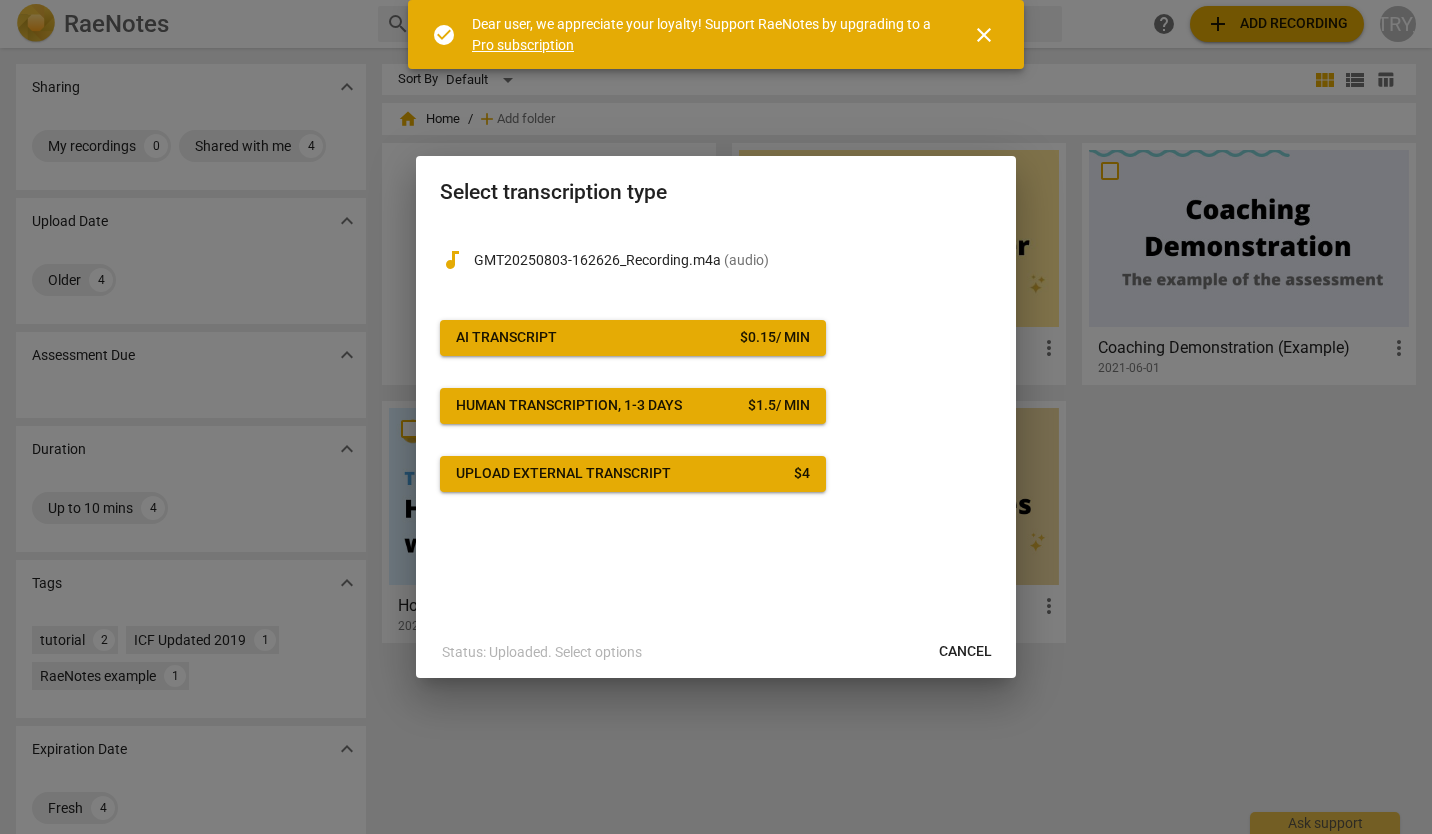 click on "AI Transcript $ 0.15  / min" at bounding box center (633, 338) 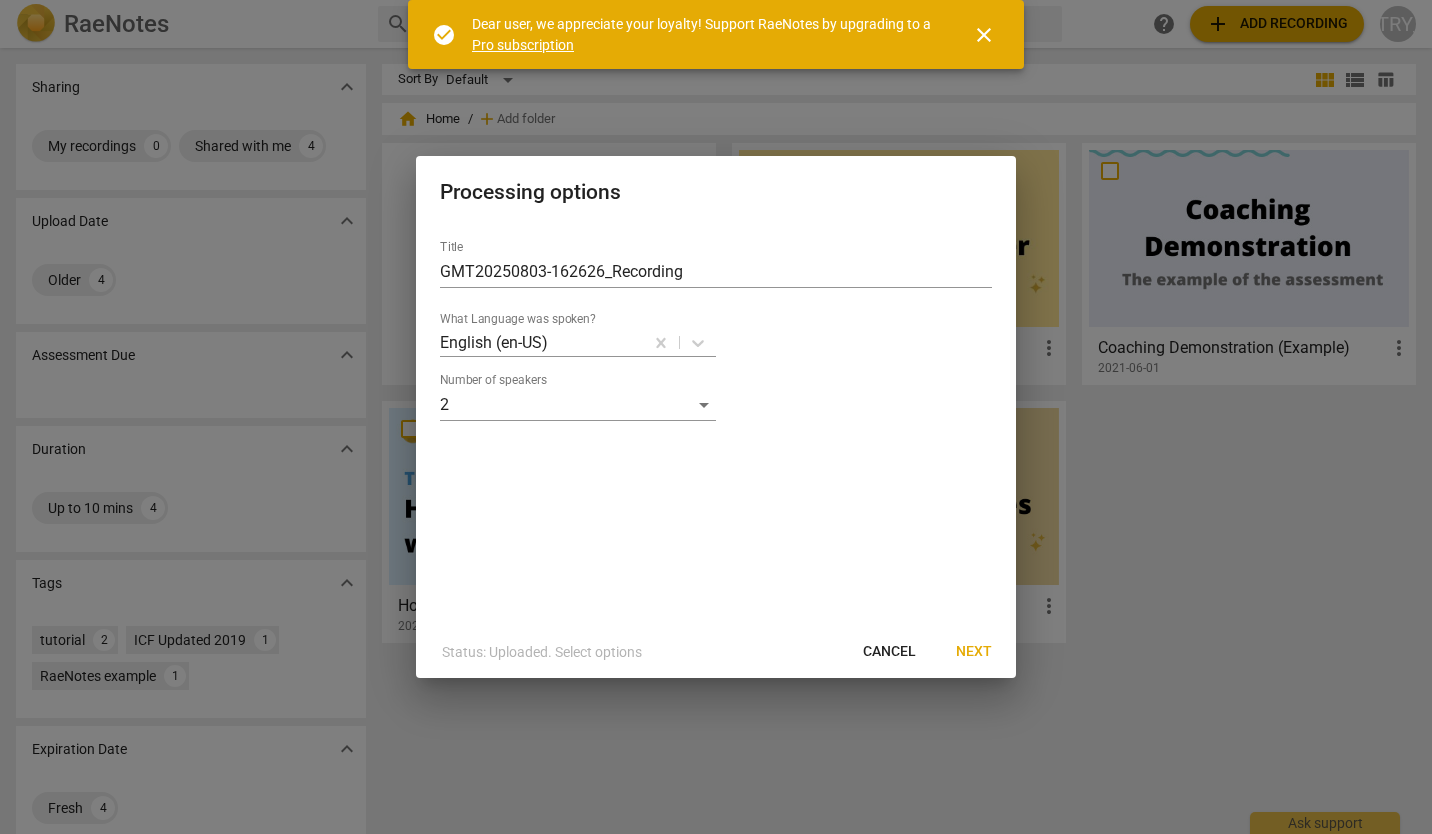 click on "Next" at bounding box center [974, 652] 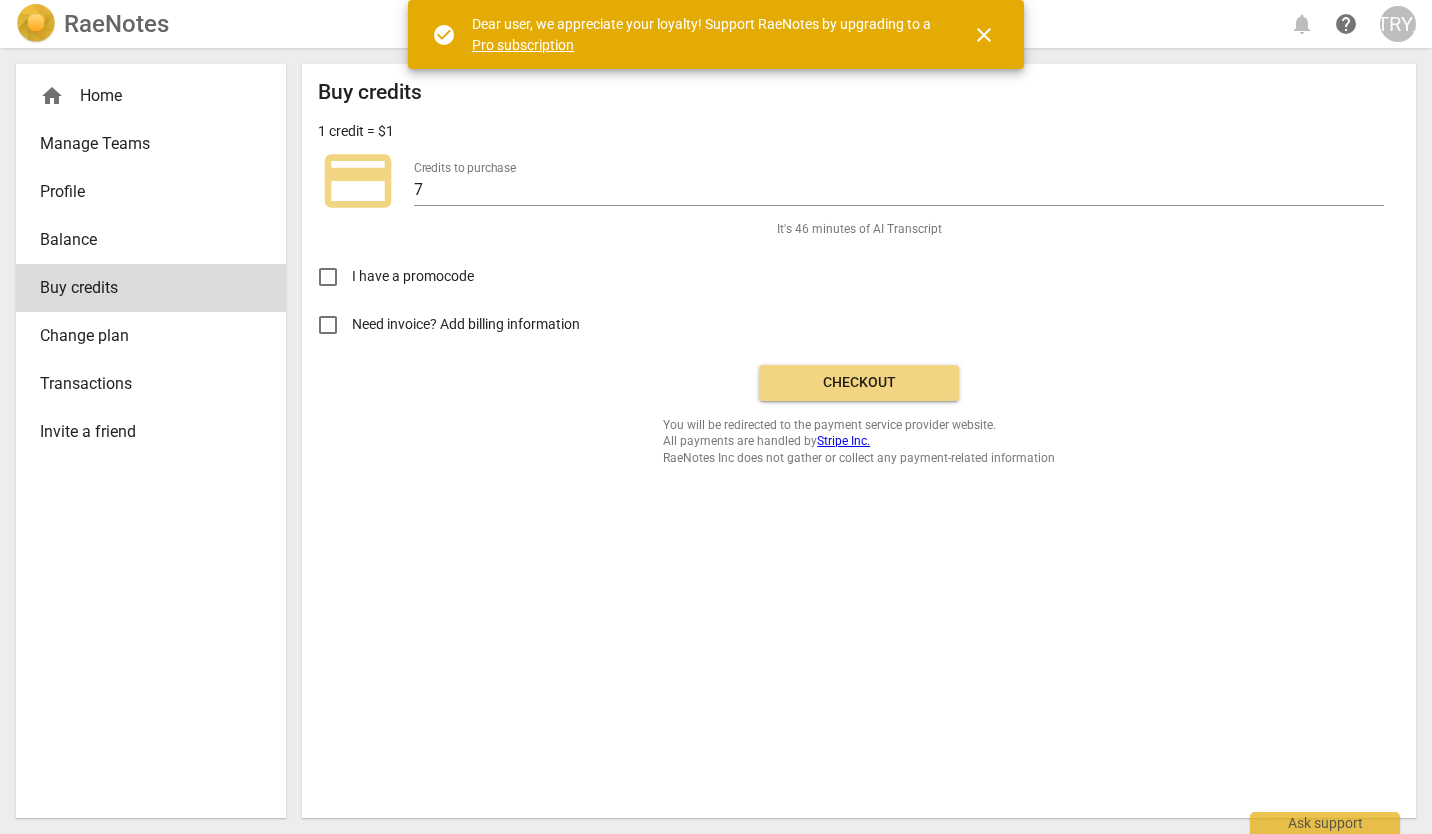 click on "Checkout" at bounding box center [859, 383] 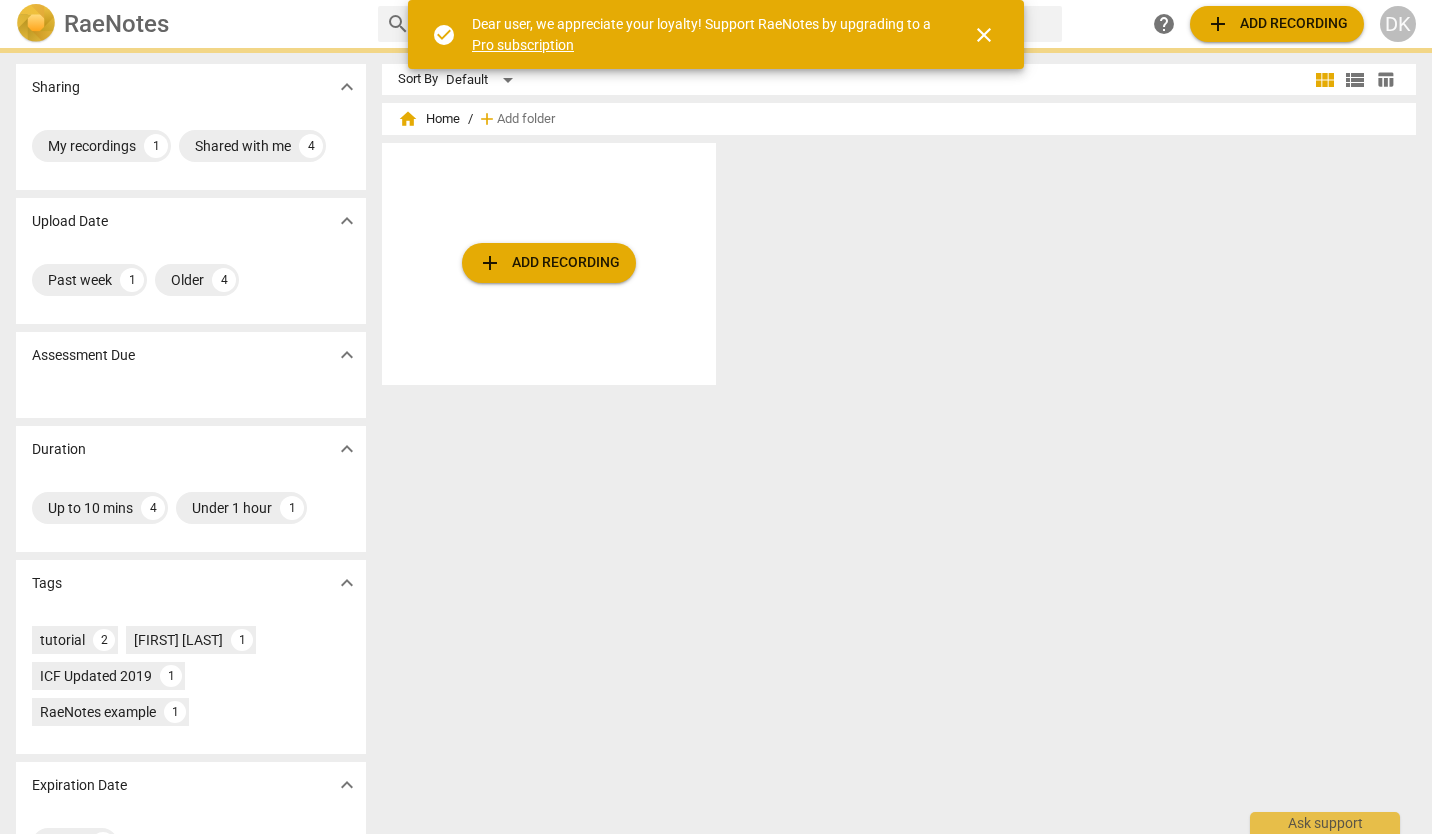 scroll, scrollTop: 0, scrollLeft: 0, axis: both 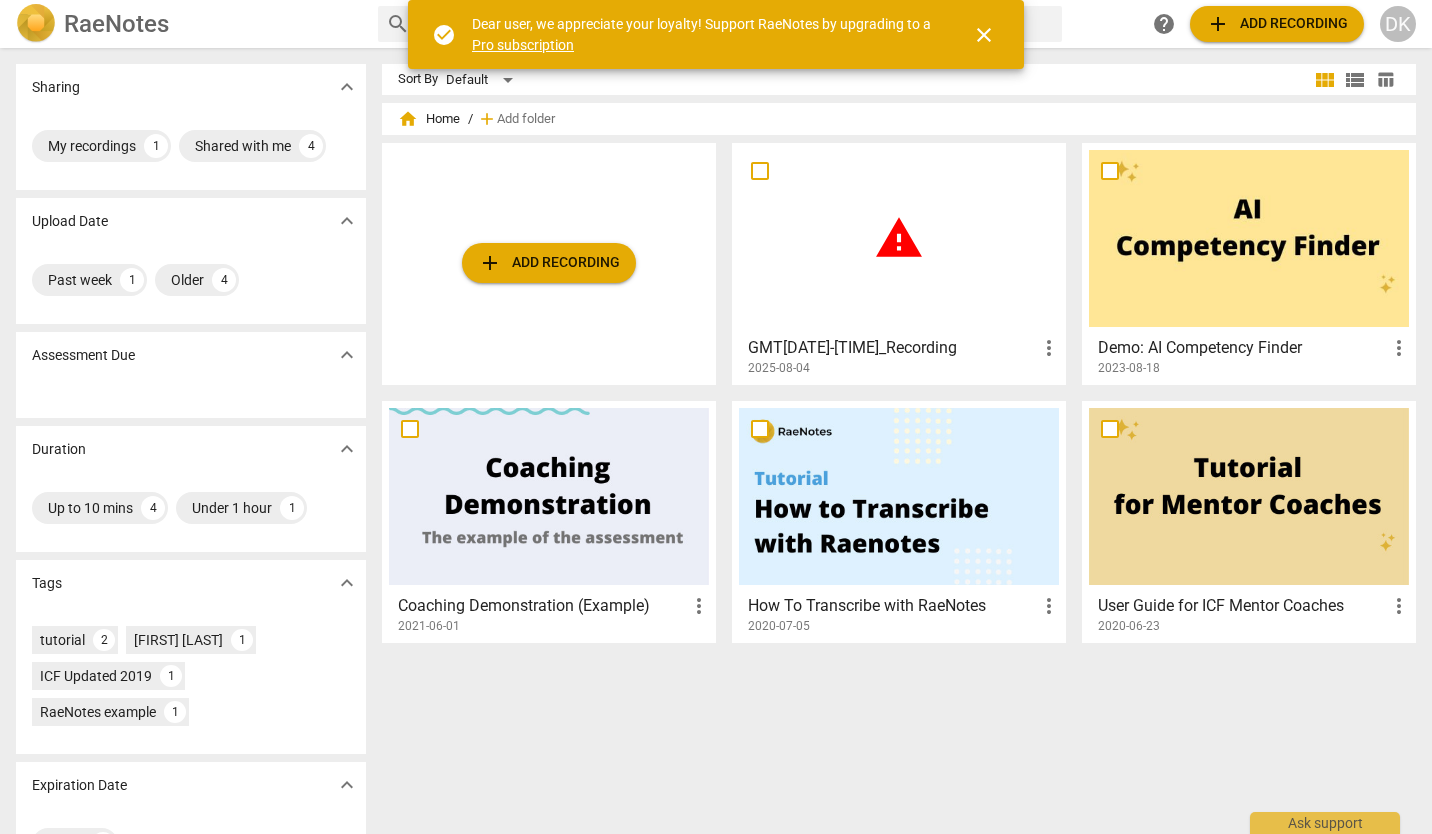 click on "add   Add recording" at bounding box center (549, 263) 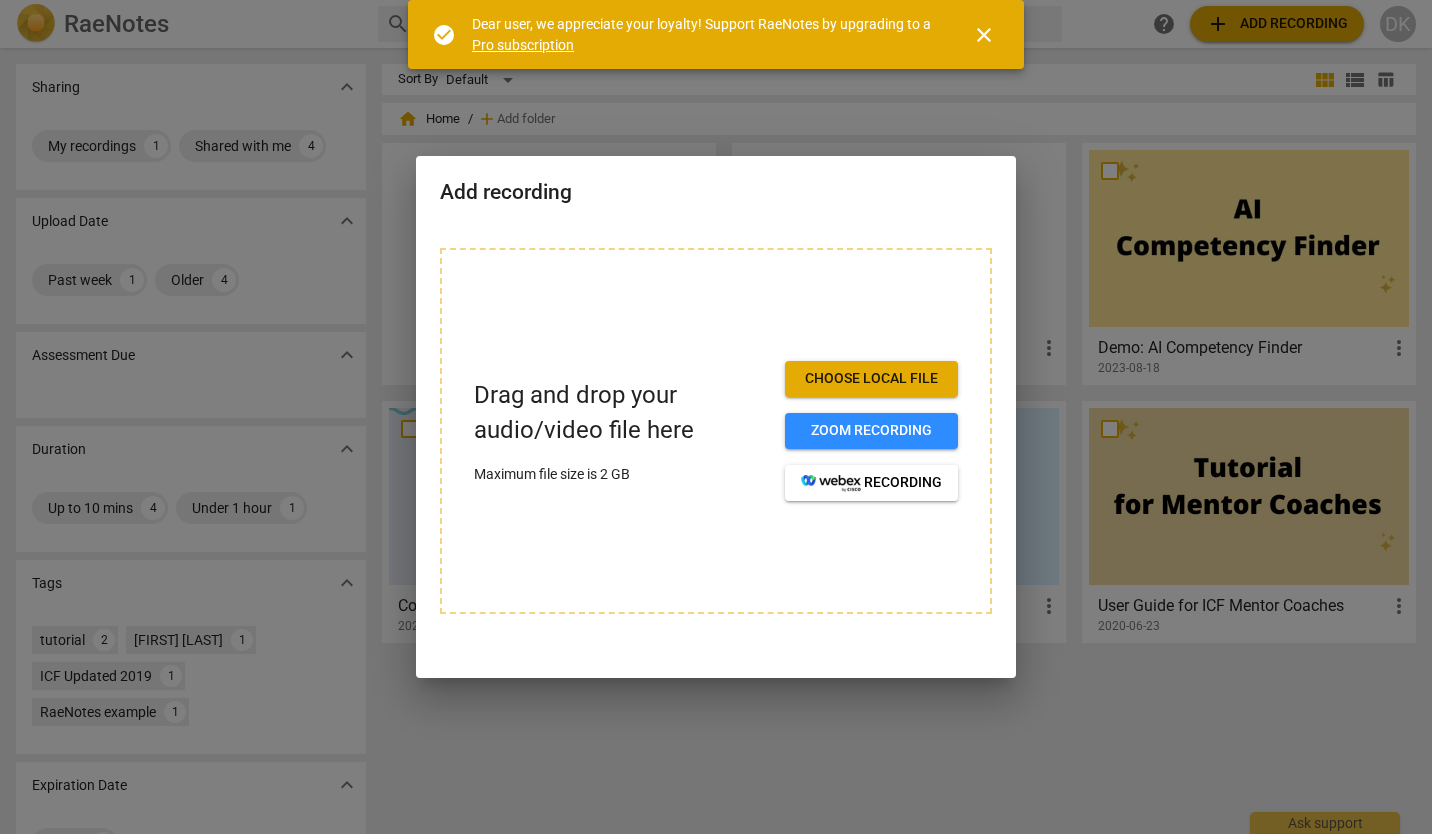 click at bounding box center [716, 417] 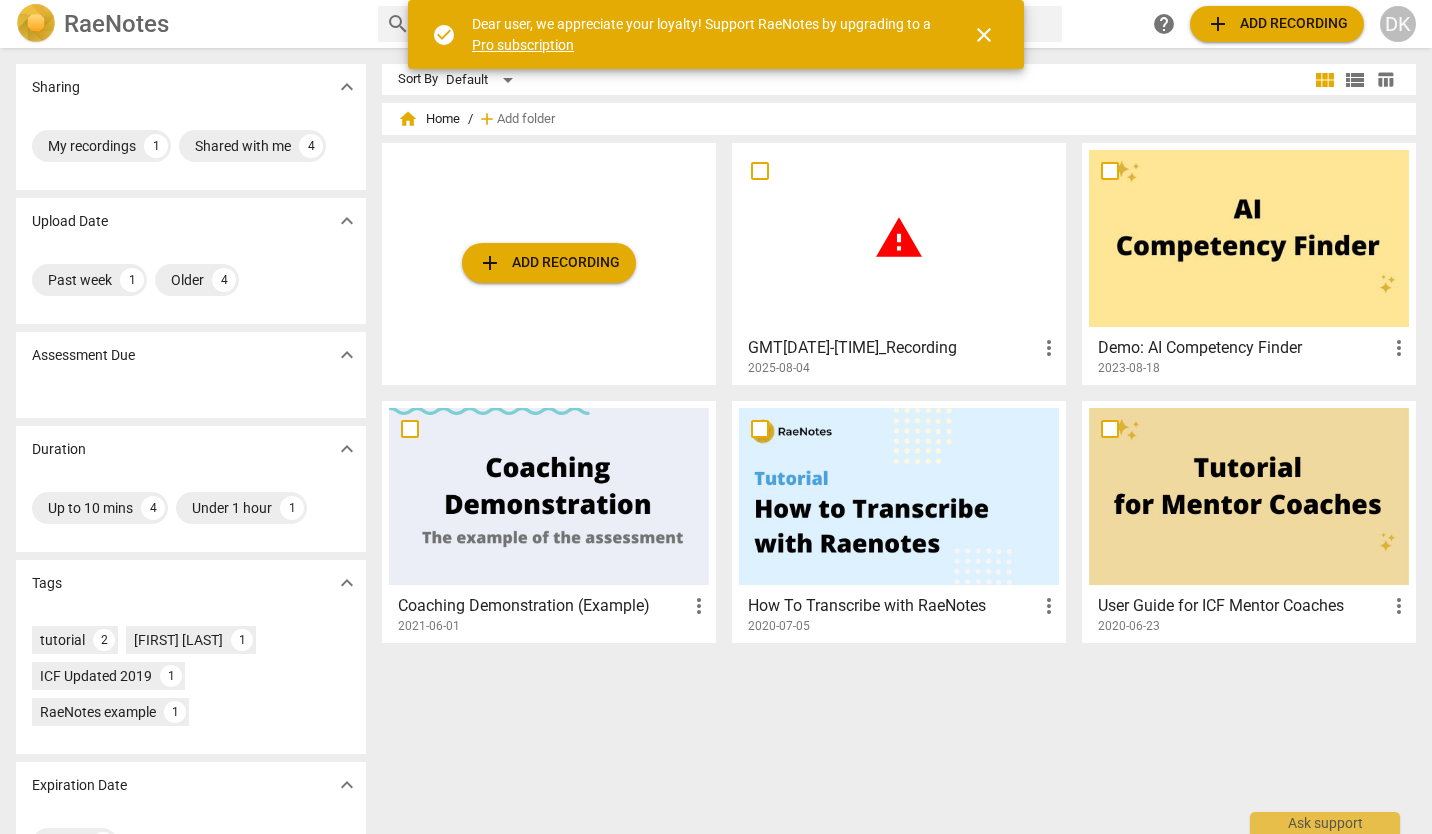click on "warning" at bounding box center (899, 238) 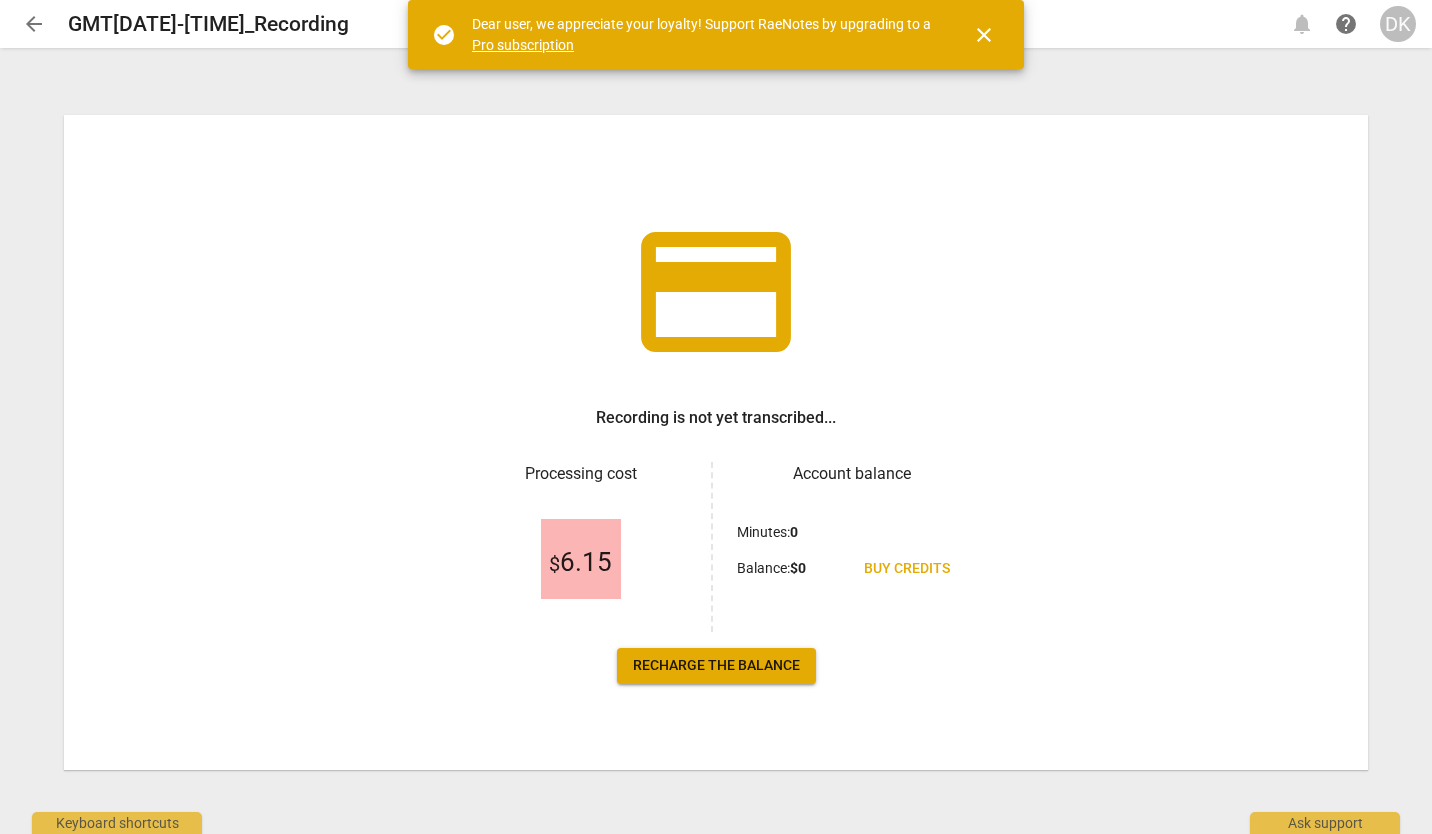 click on "Recharge the balance" at bounding box center [716, 666] 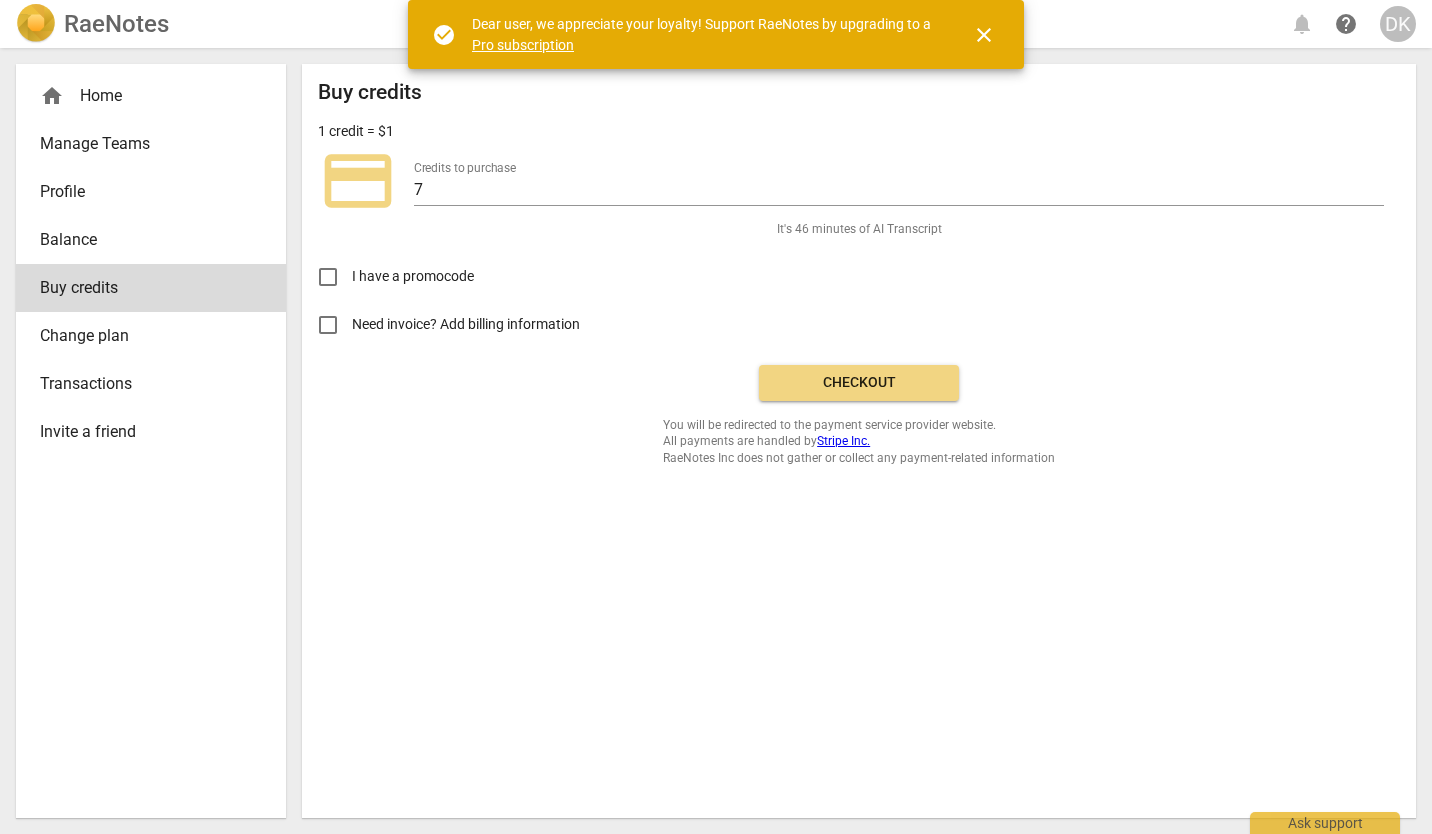 click on "Checkout" at bounding box center [859, 383] 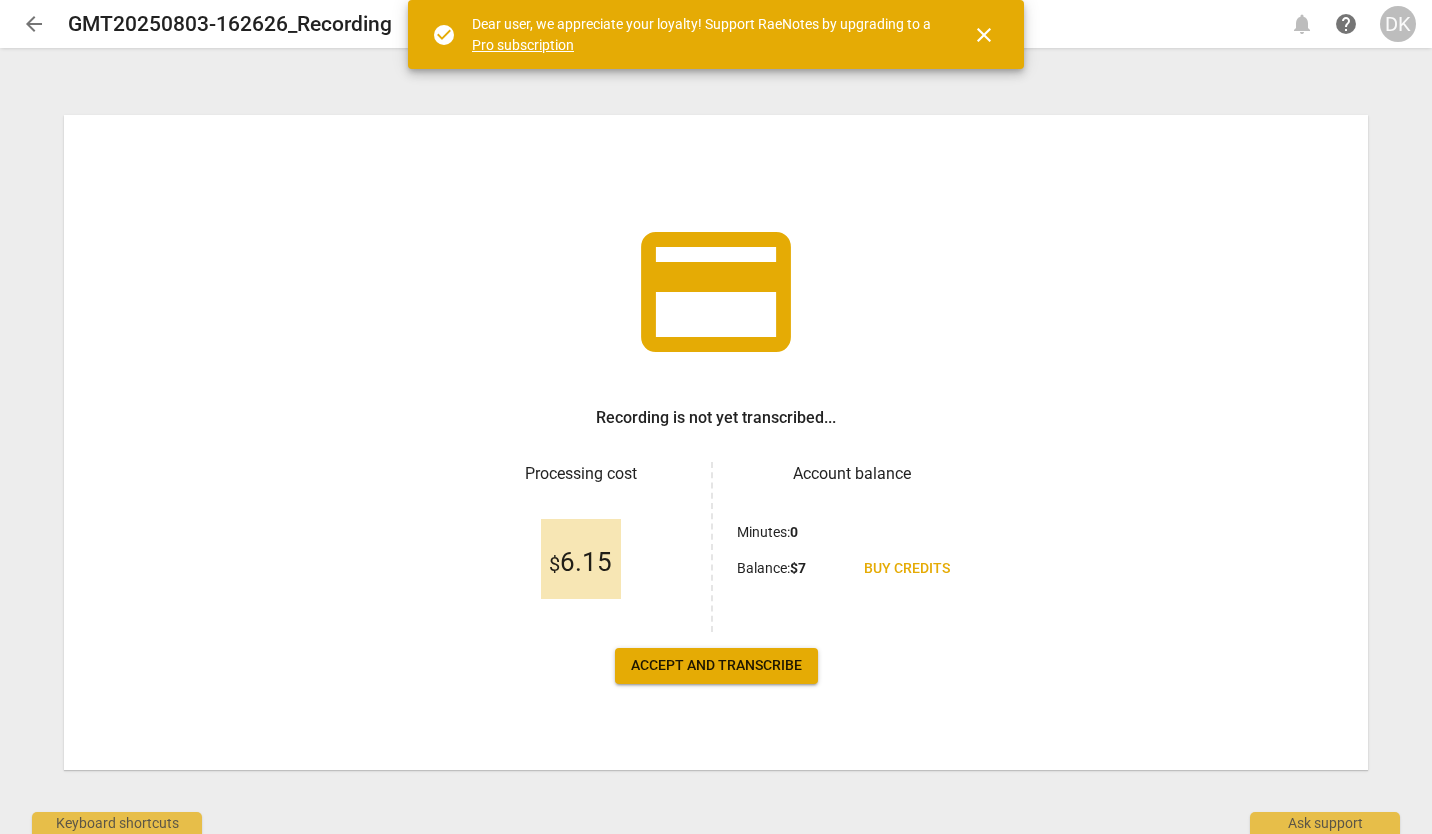 scroll, scrollTop: 0, scrollLeft: 0, axis: both 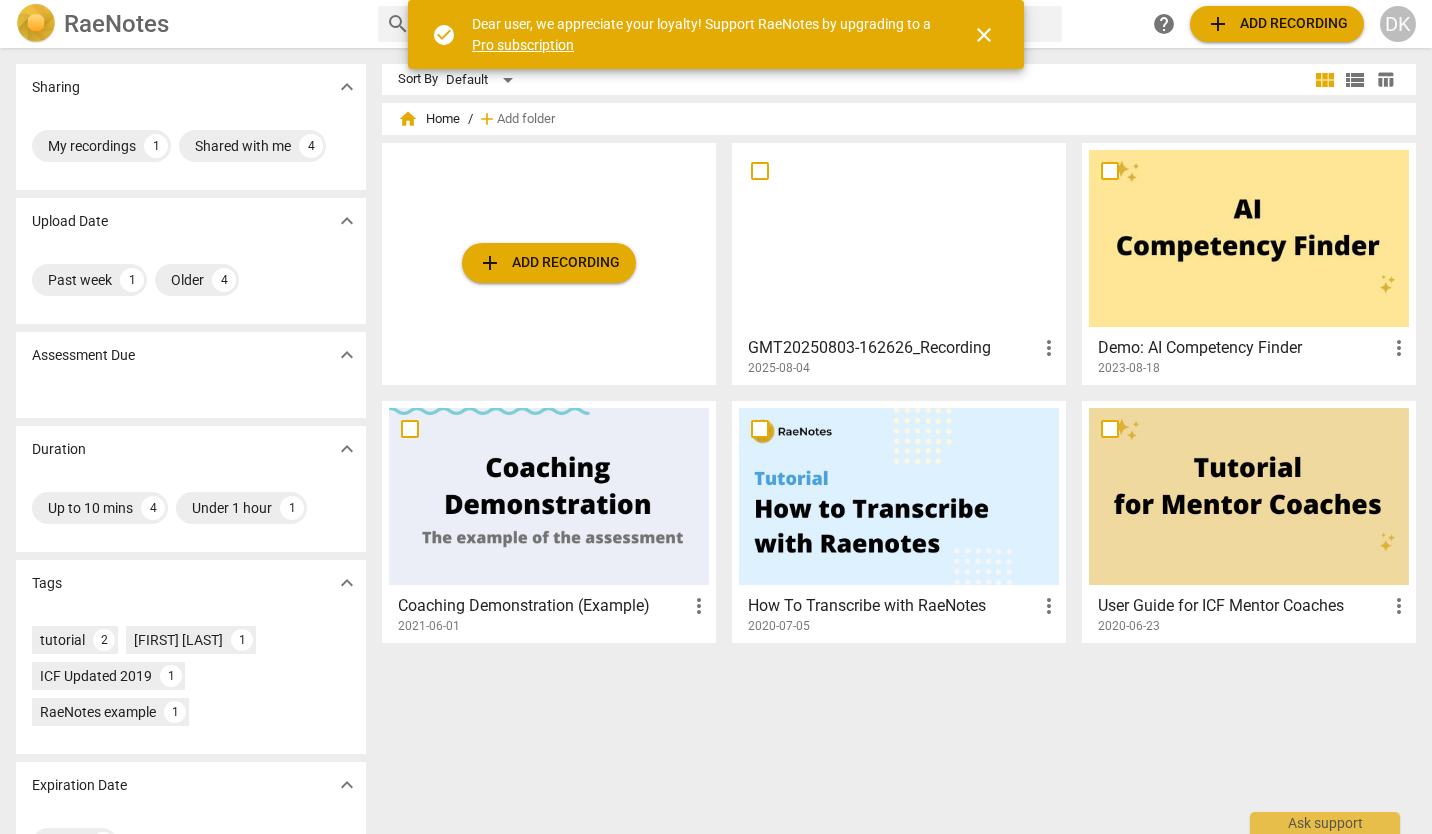 click on "GMT20250803-162626_Recording" at bounding box center [892, 348] 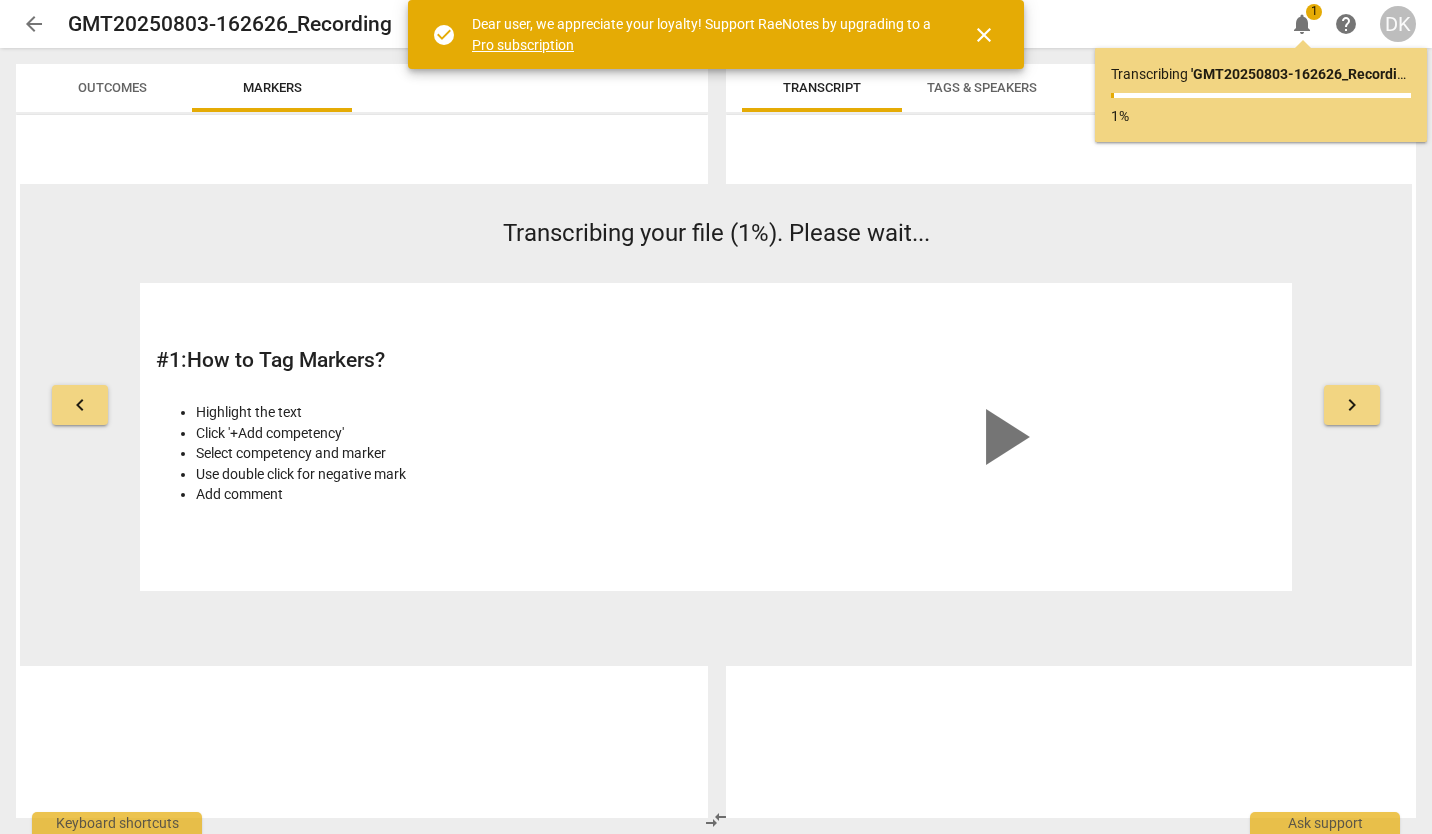click on "arrow_back" at bounding box center (34, 24) 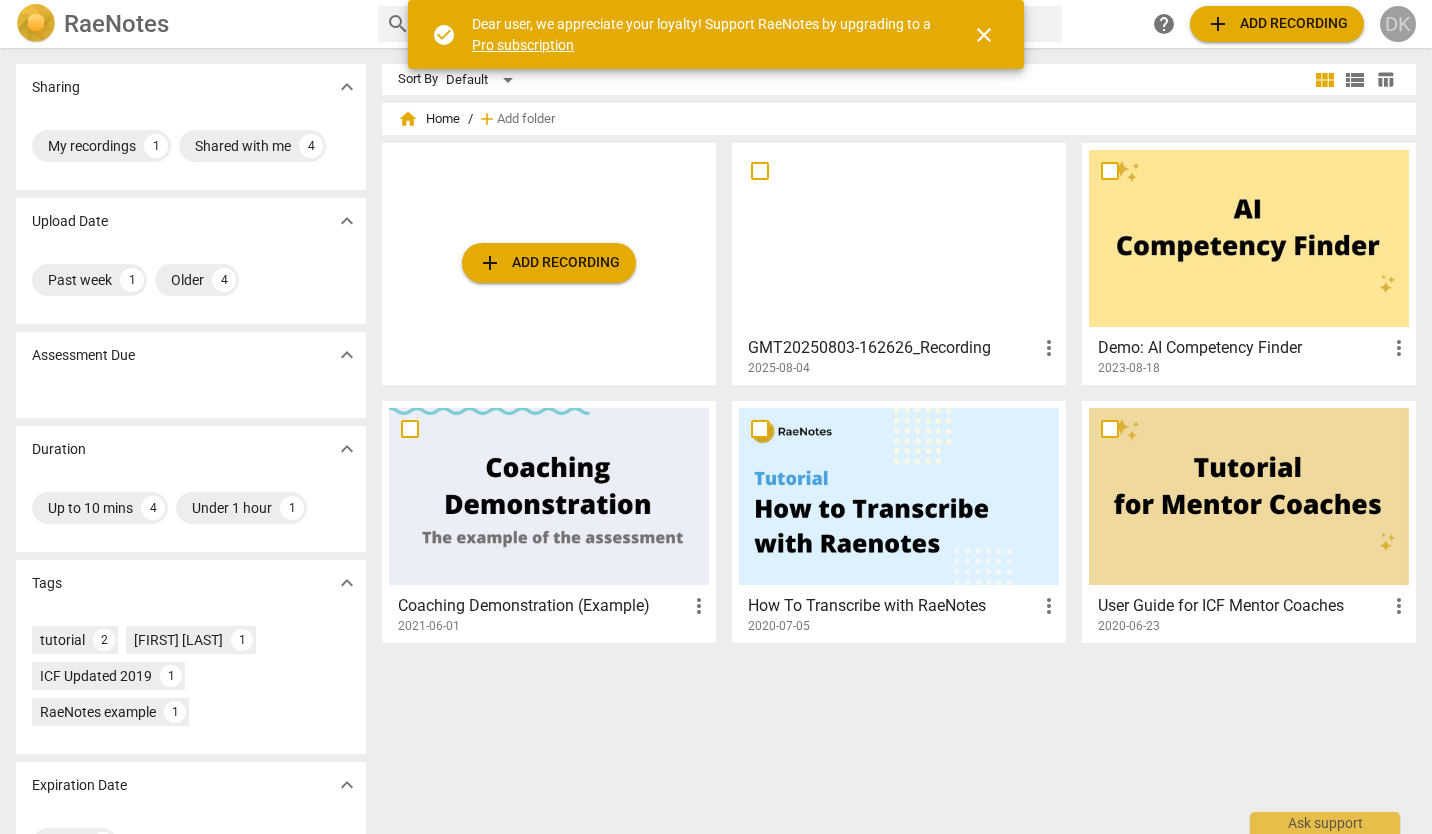 click on "DK" at bounding box center [1398, 24] 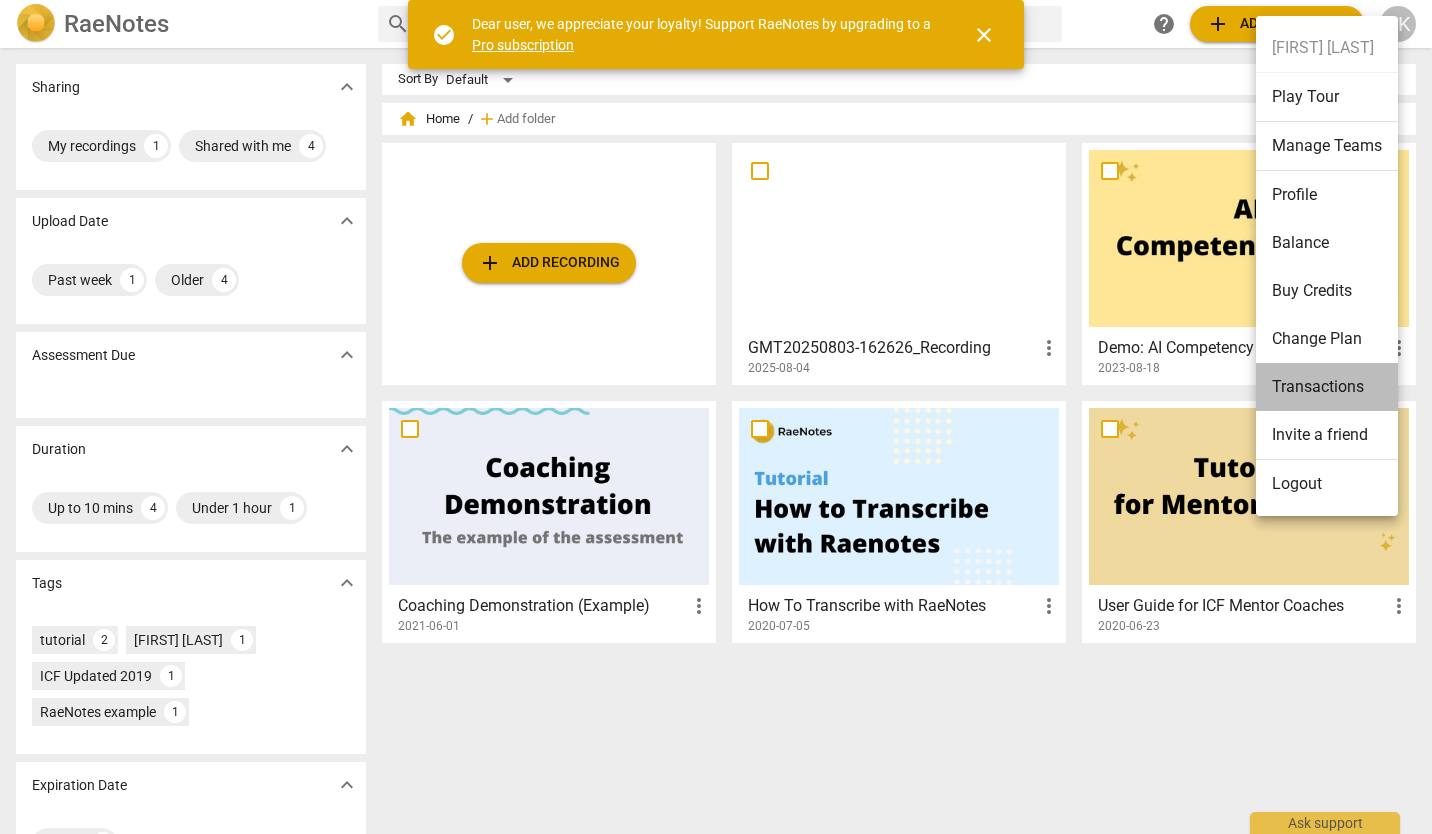 click on "Transactions" at bounding box center [1327, 387] 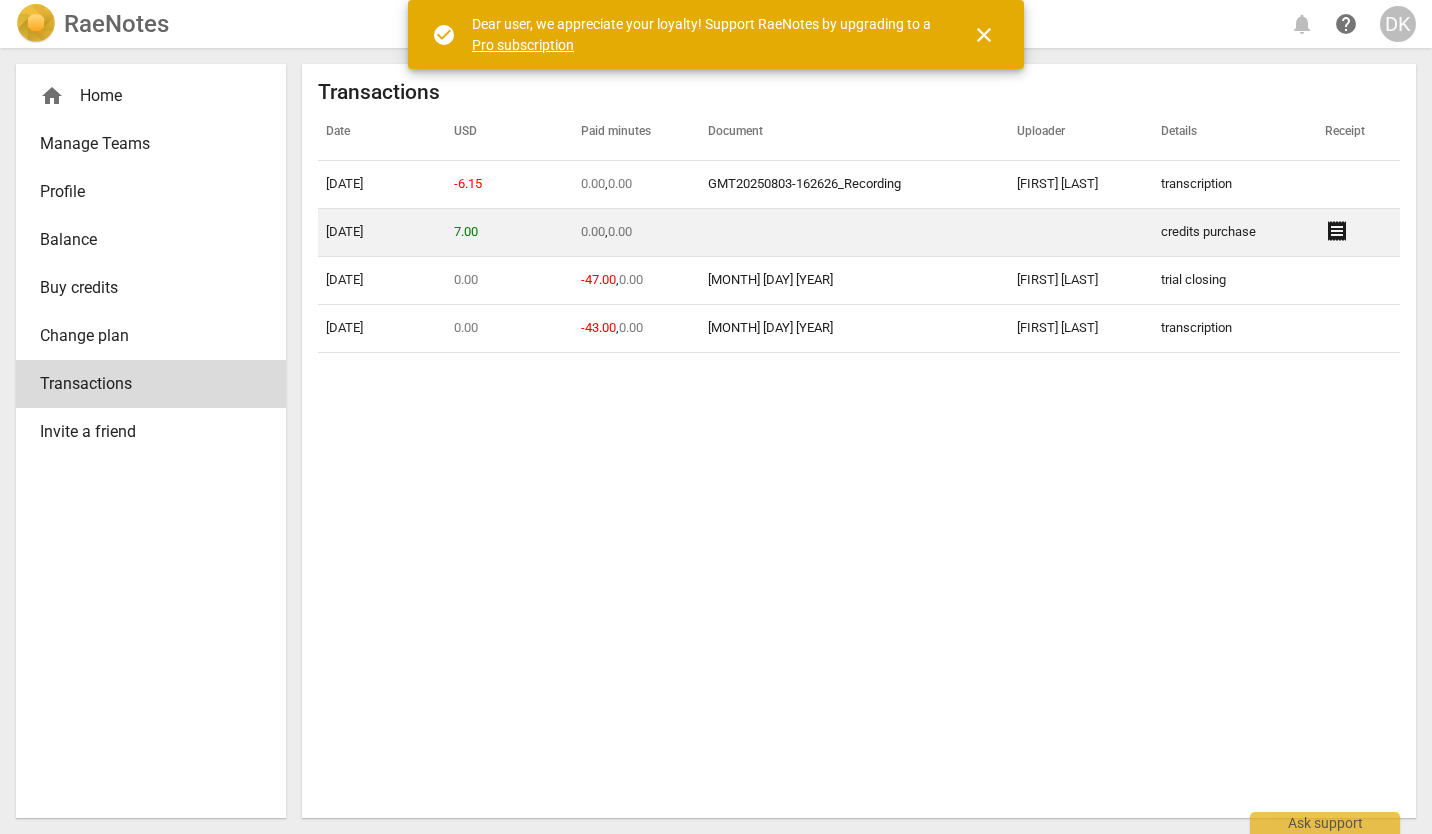 click on "receipt" at bounding box center (1337, 231) 